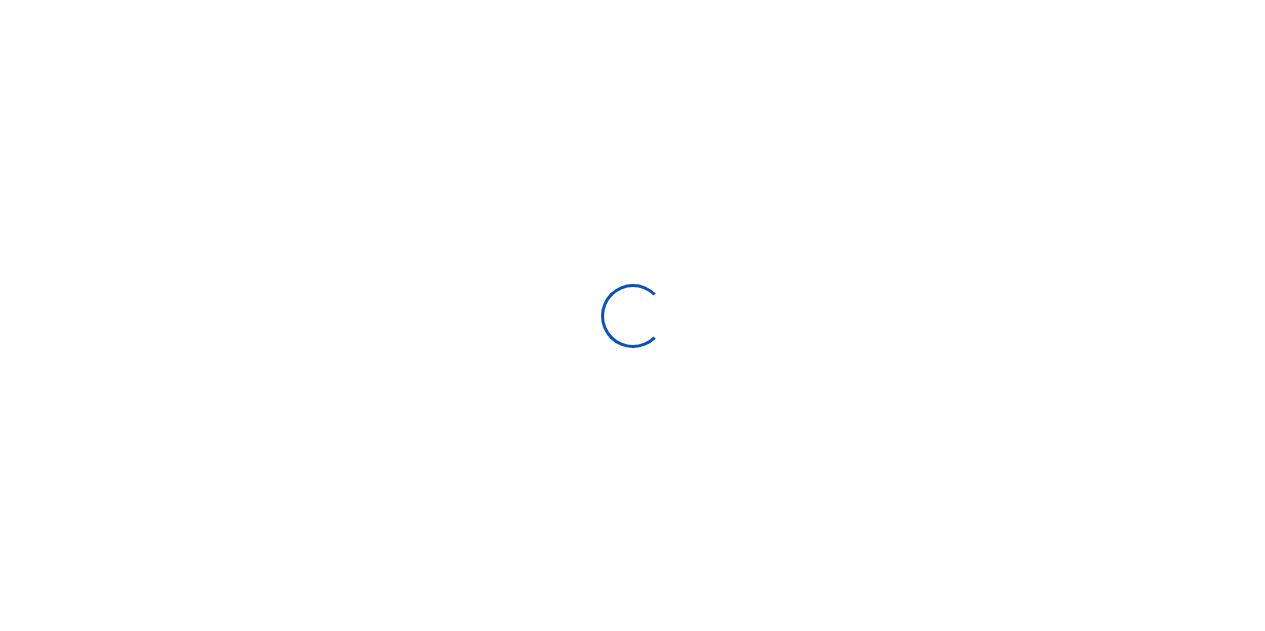 scroll, scrollTop: 0, scrollLeft: 0, axis: both 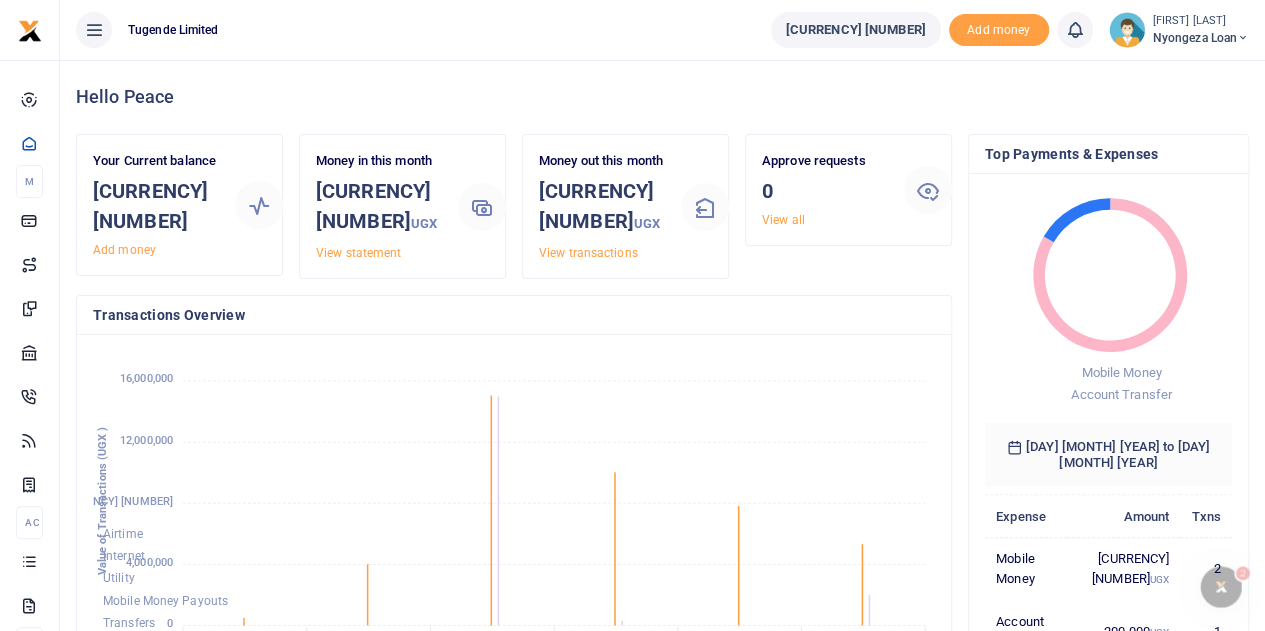 click at bounding box center [1243, 38] 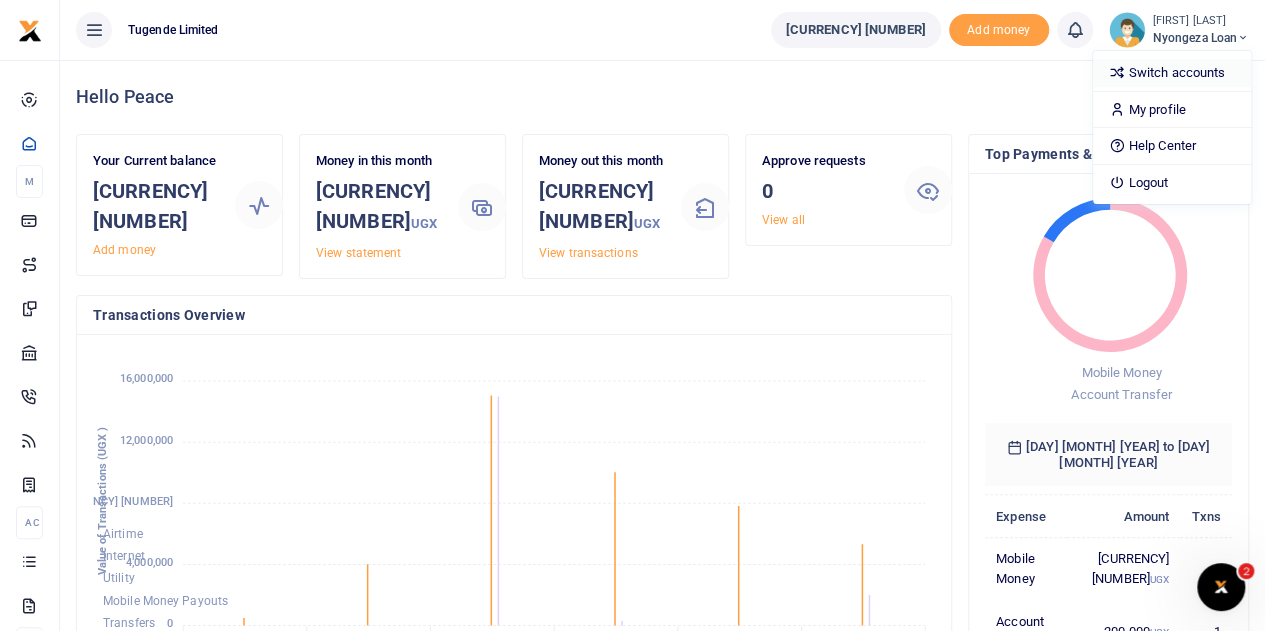 click on "Switch accounts" at bounding box center [1172, 73] 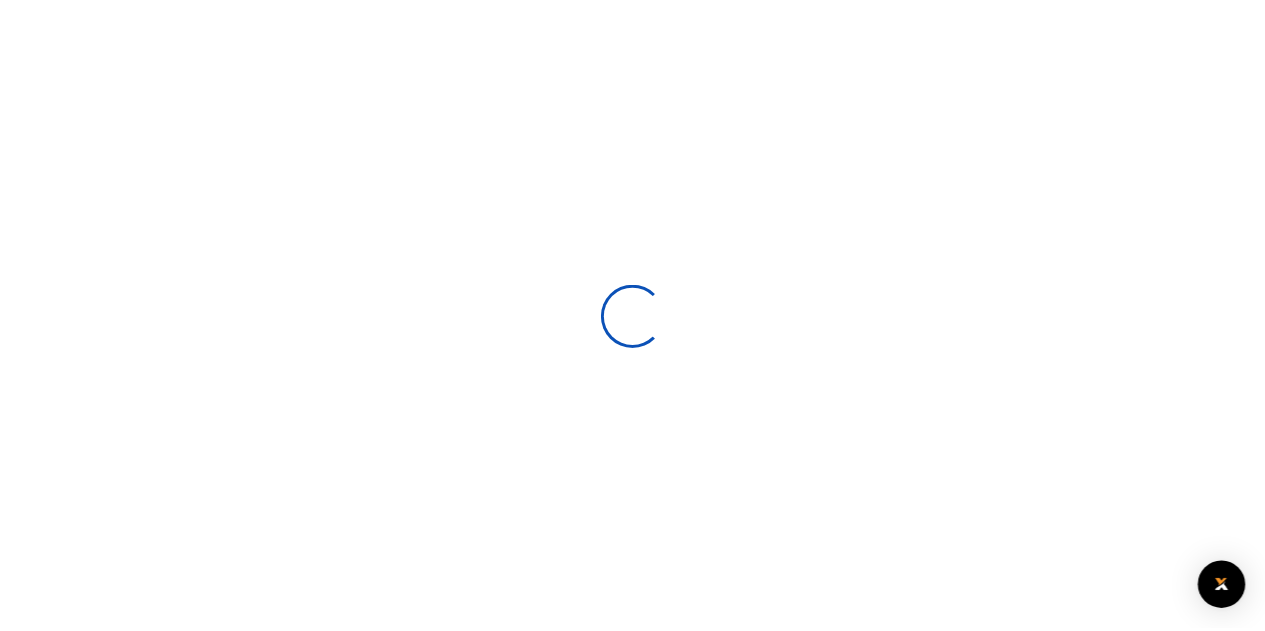 scroll, scrollTop: 0, scrollLeft: 0, axis: both 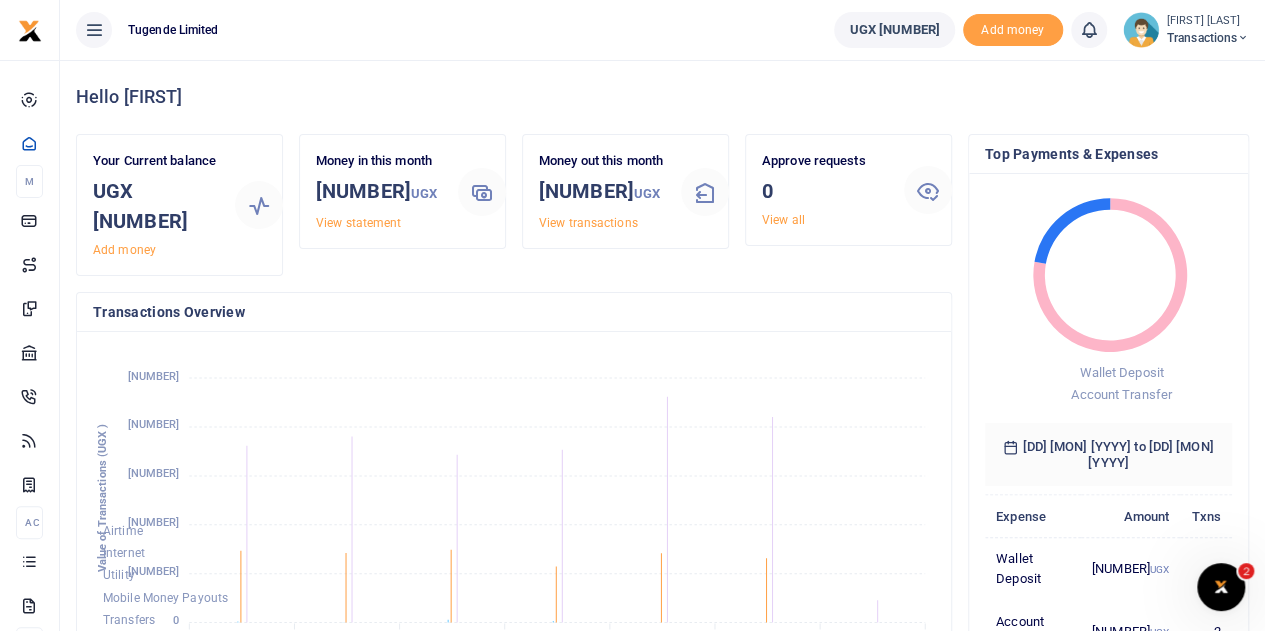 click at bounding box center [1243, 38] 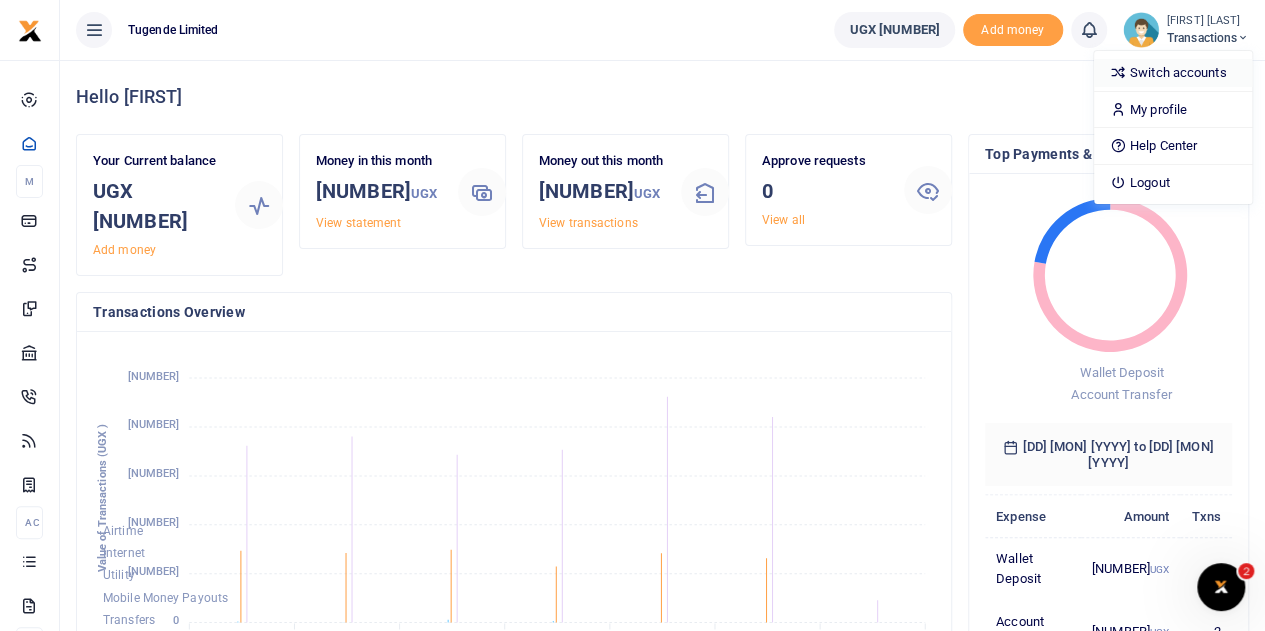 click on "Switch accounts" at bounding box center [1173, 73] 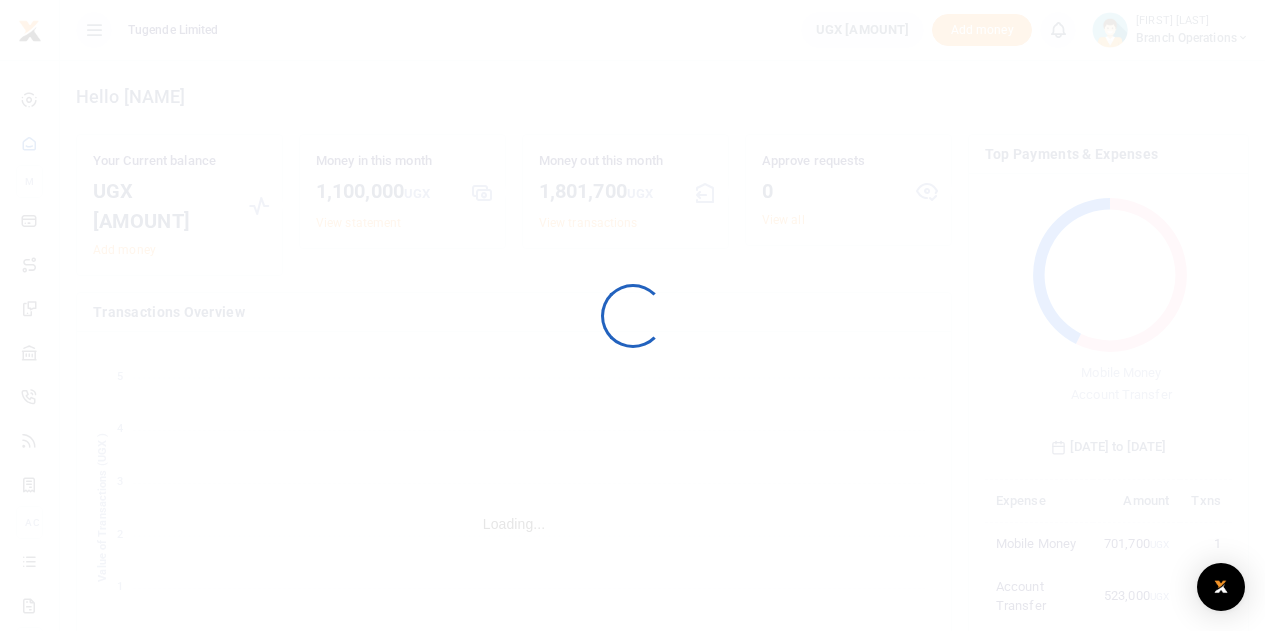 scroll, scrollTop: 0, scrollLeft: 0, axis: both 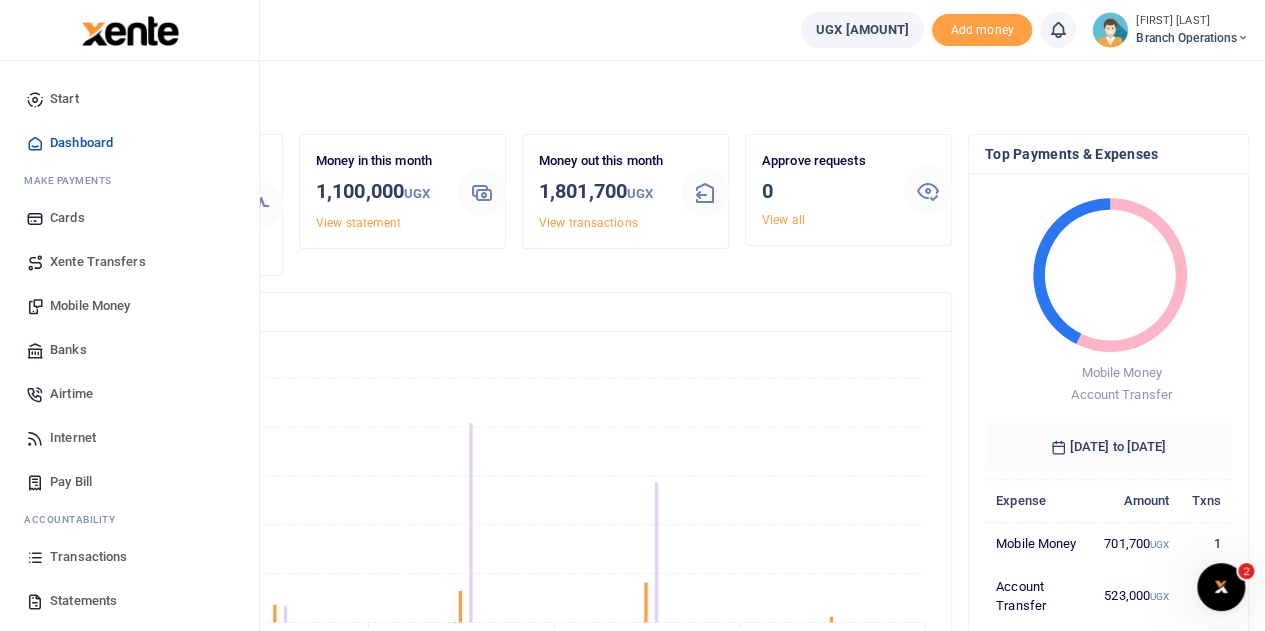 click on "Transactions" at bounding box center [88, 557] 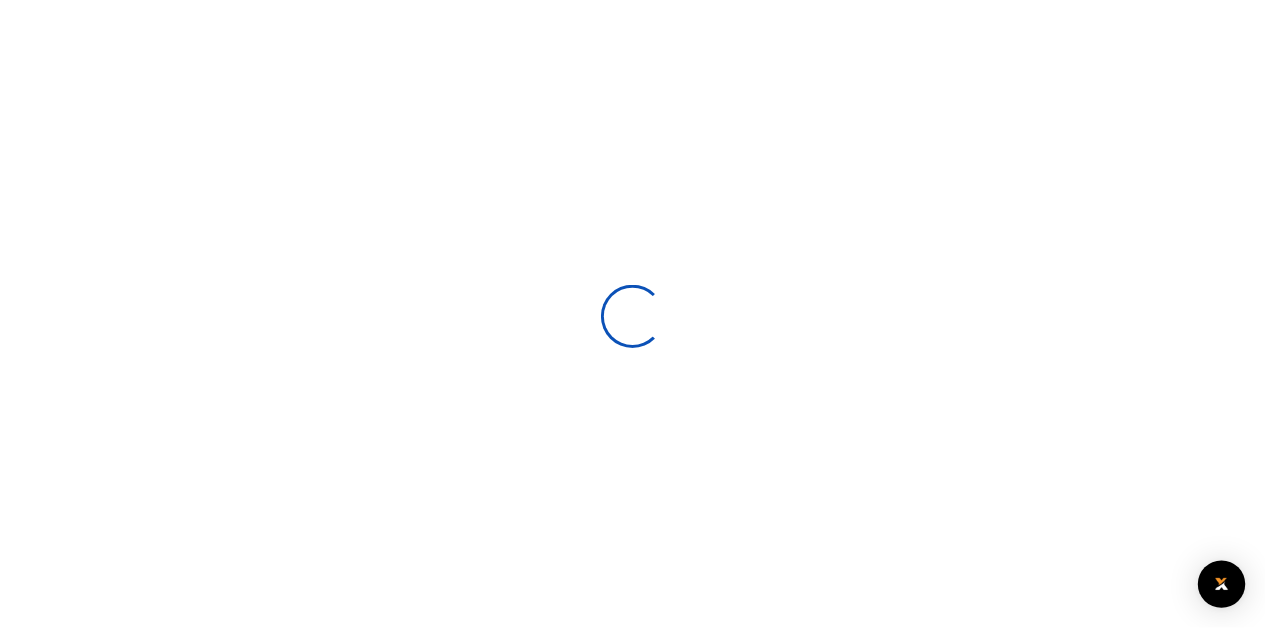 scroll, scrollTop: 0, scrollLeft: 0, axis: both 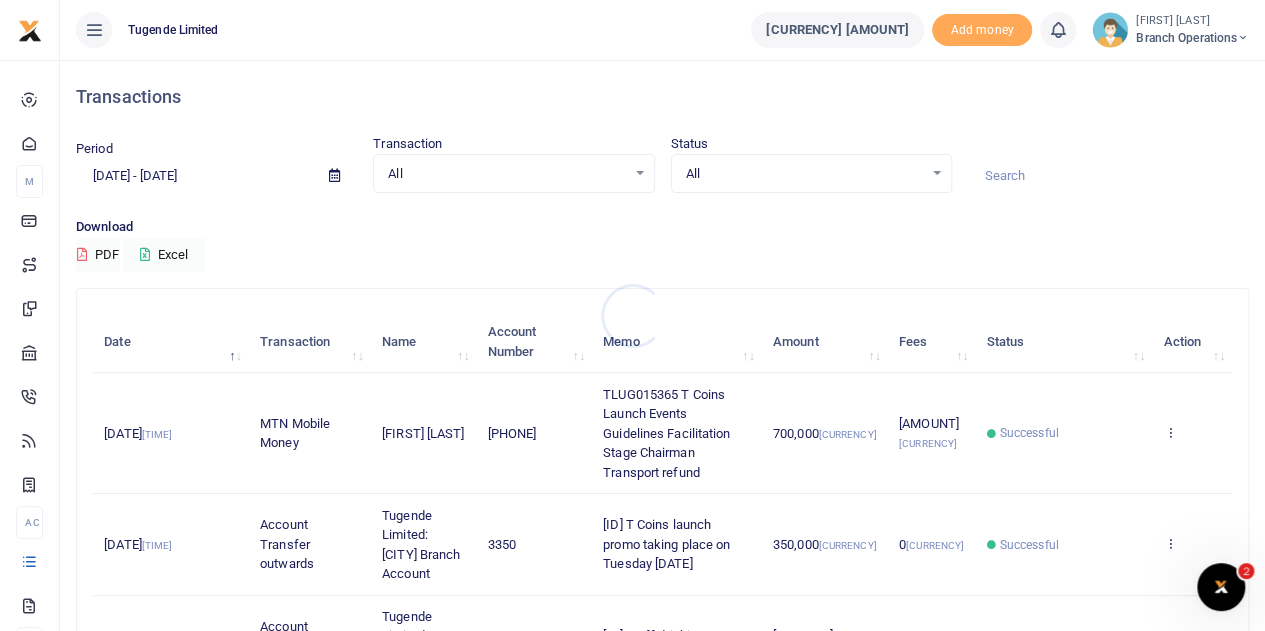 click at bounding box center (632, 315) 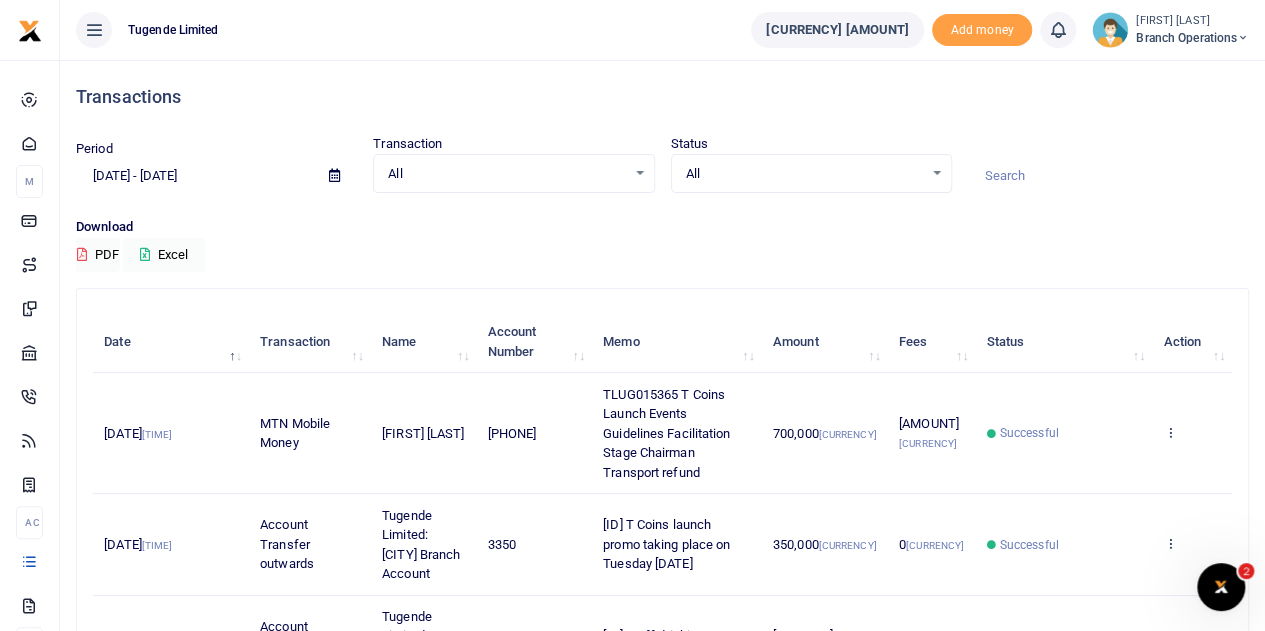 click at bounding box center [1108, 176] 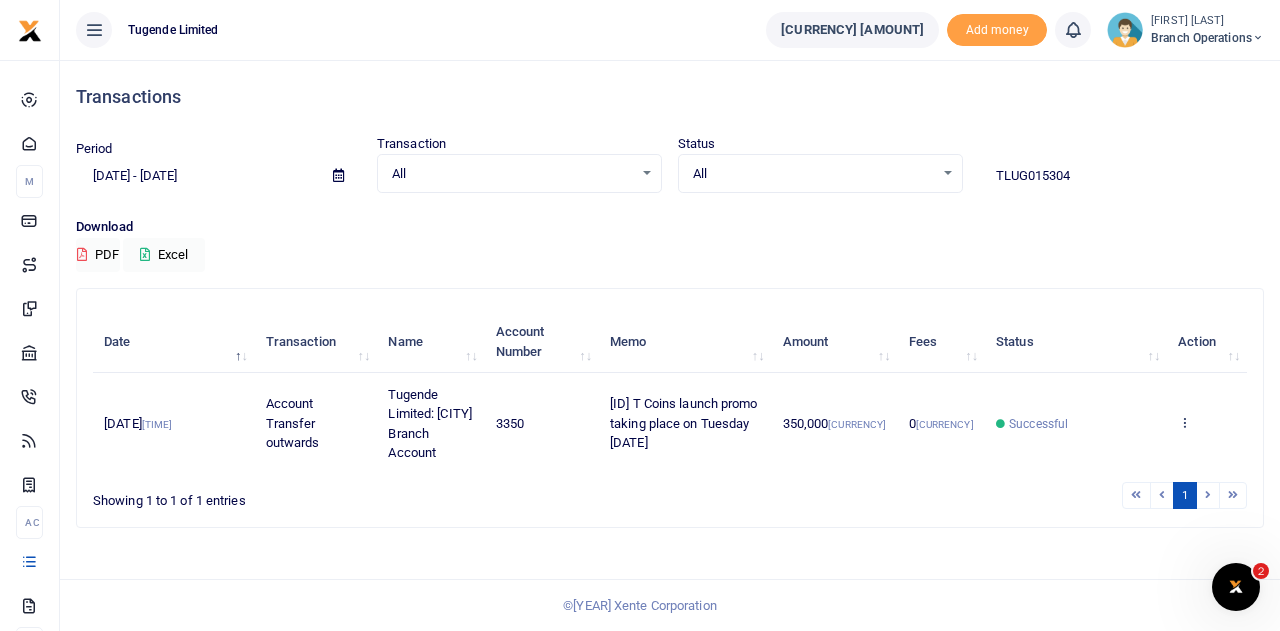 drag, startPoint x: 1082, startPoint y: 173, endPoint x: 872, endPoint y: 183, distance: 210.23796 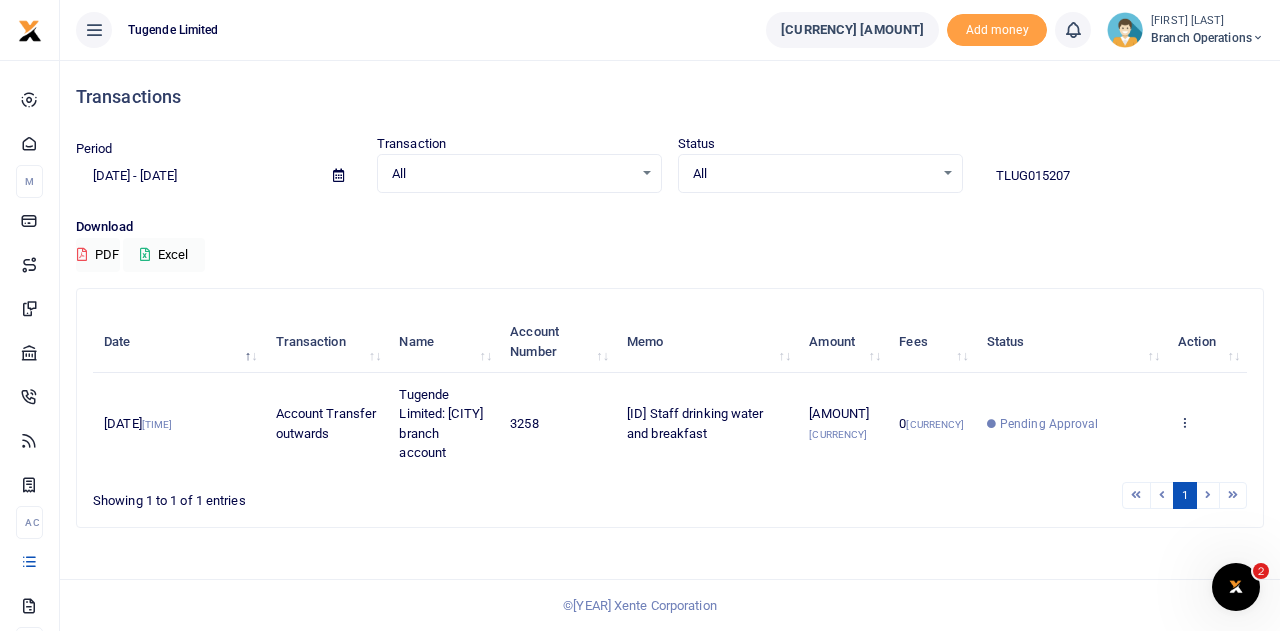 drag, startPoint x: 1102, startPoint y: 175, endPoint x: 880, endPoint y: 161, distance: 222.44101 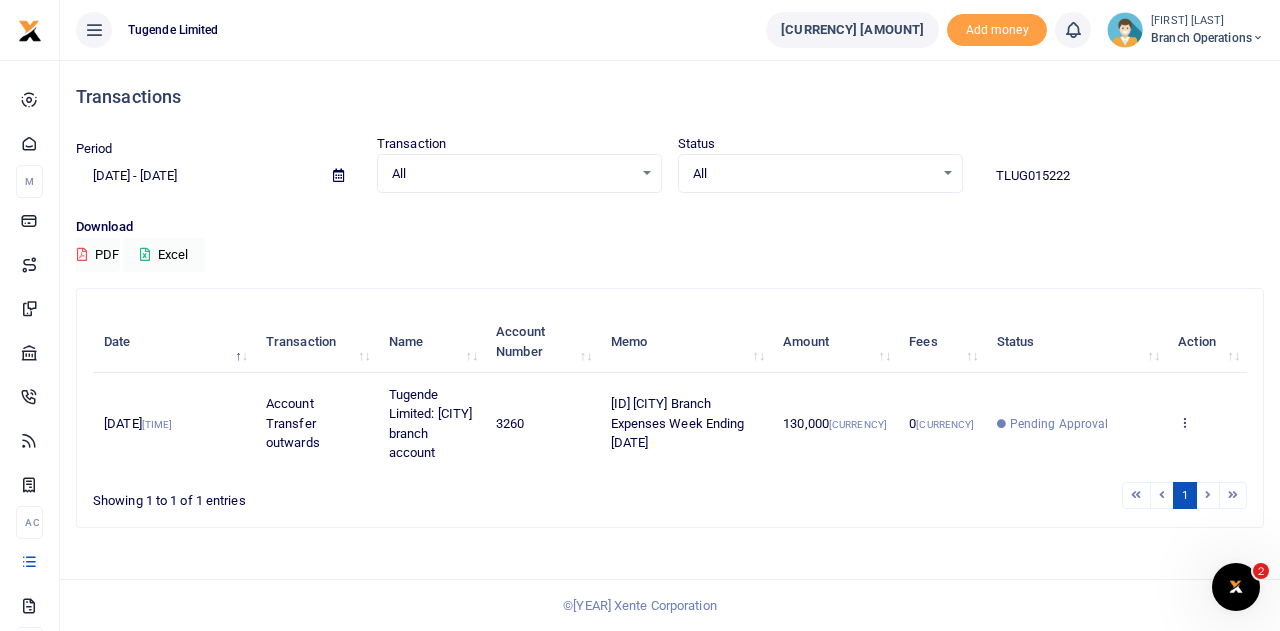 type on "TLUG015222" 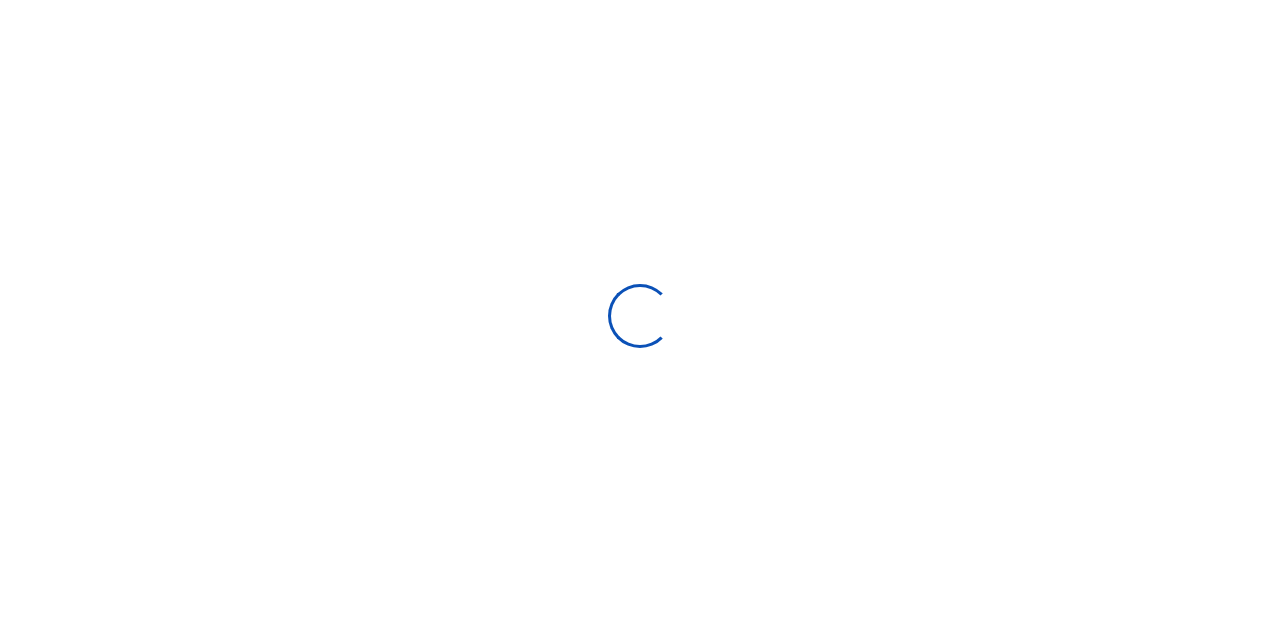 scroll, scrollTop: 0, scrollLeft: 0, axis: both 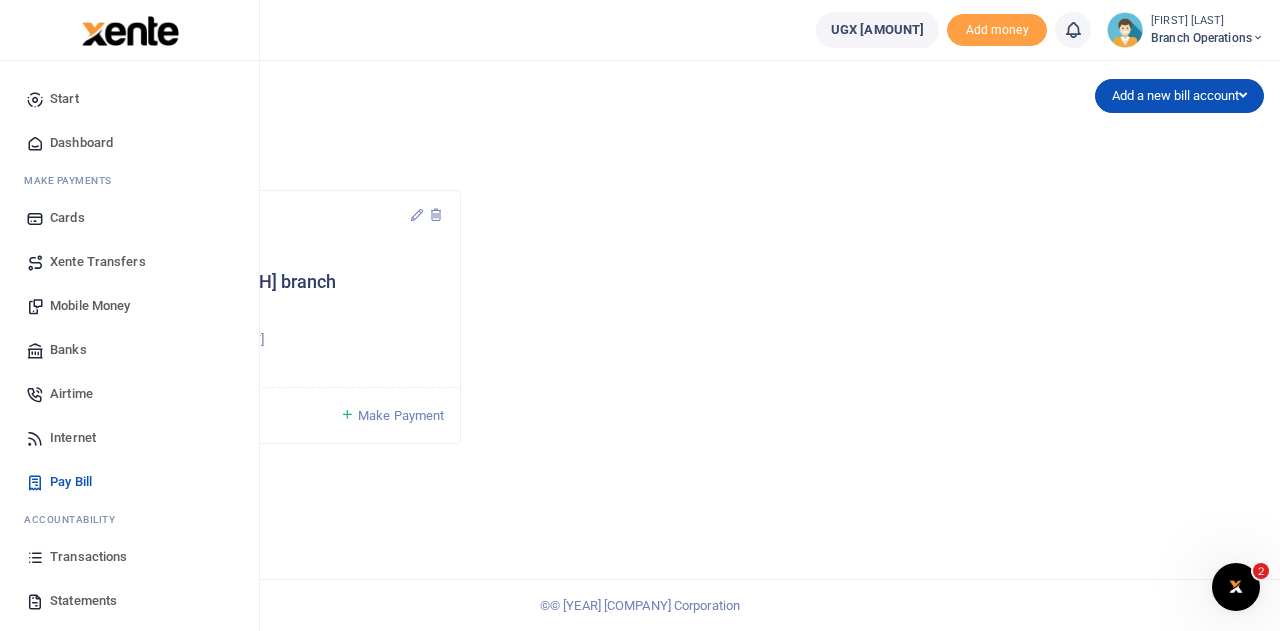 click on "Transactions" at bounding box center [88, 557] 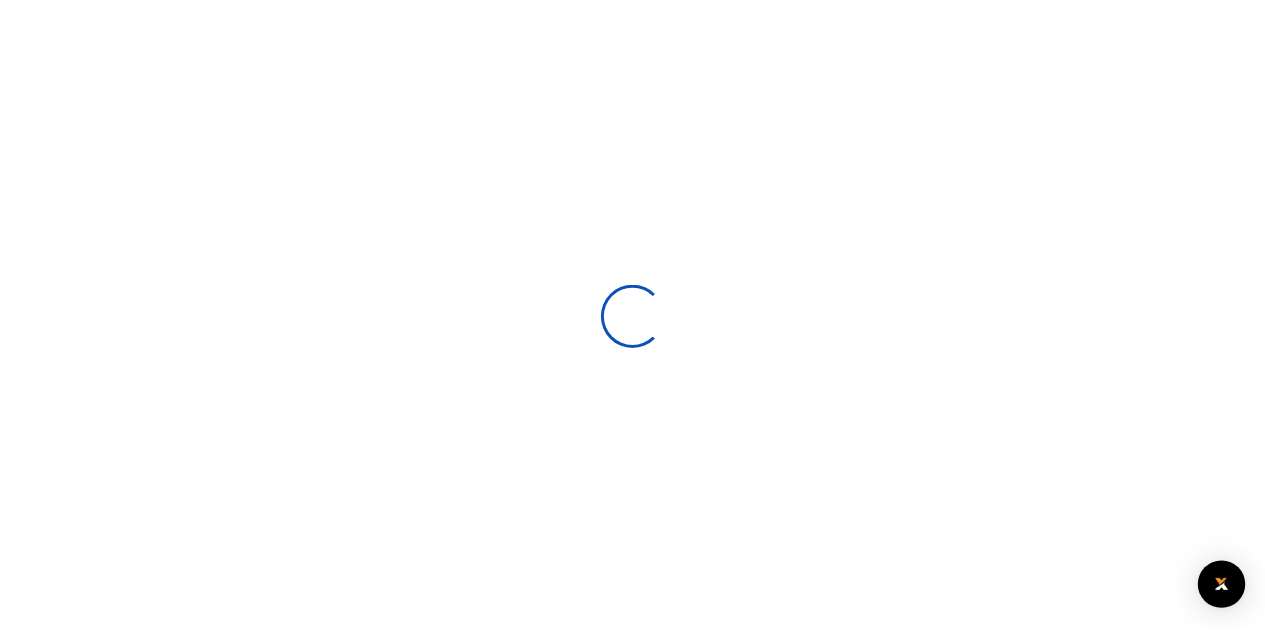 scroll, scrollTop: 0, scrollLeft: 0, axis: both 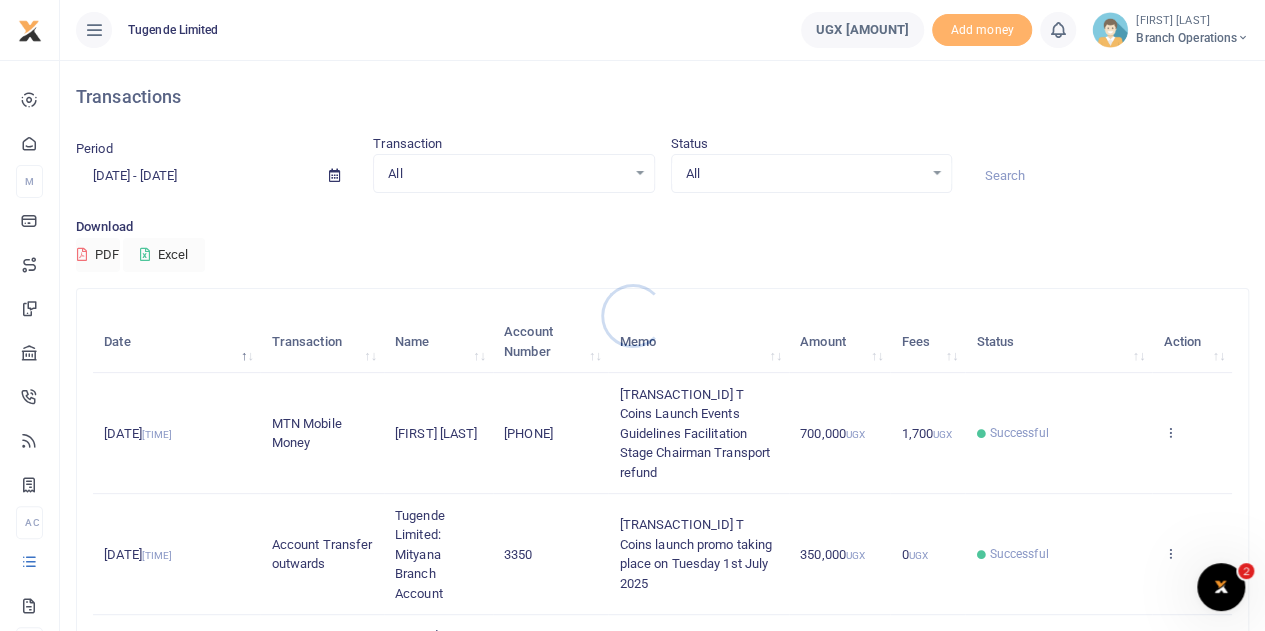 click at bounding box center (632, 315) 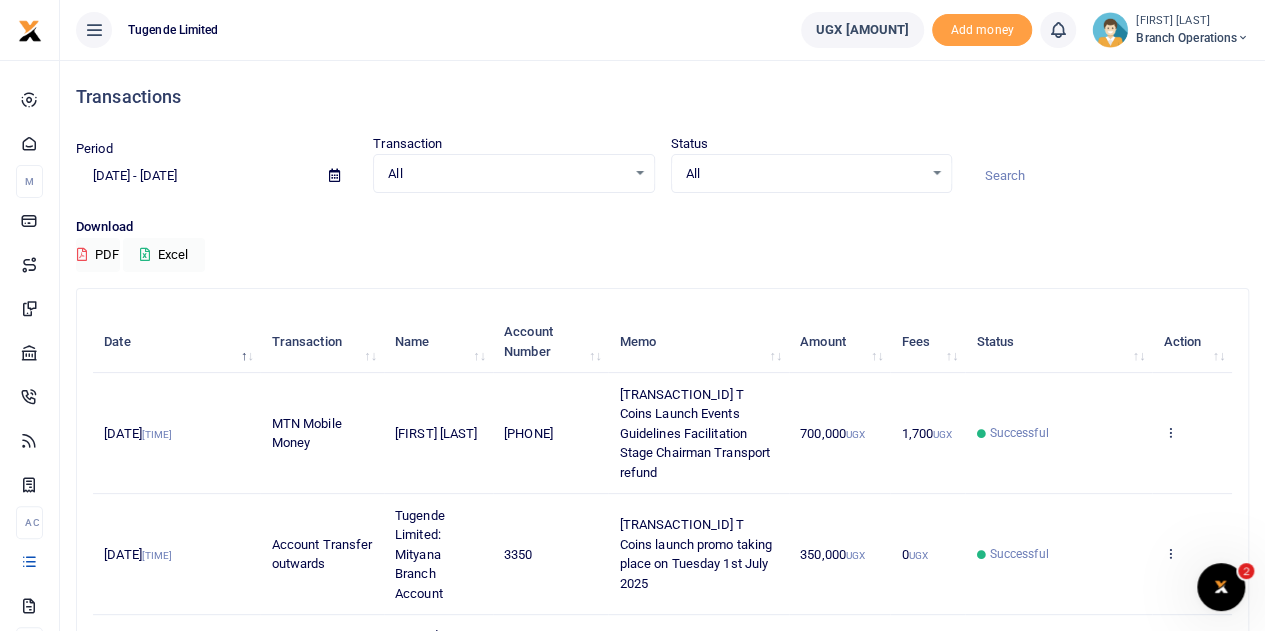 click at bounding box center (1108, 176) 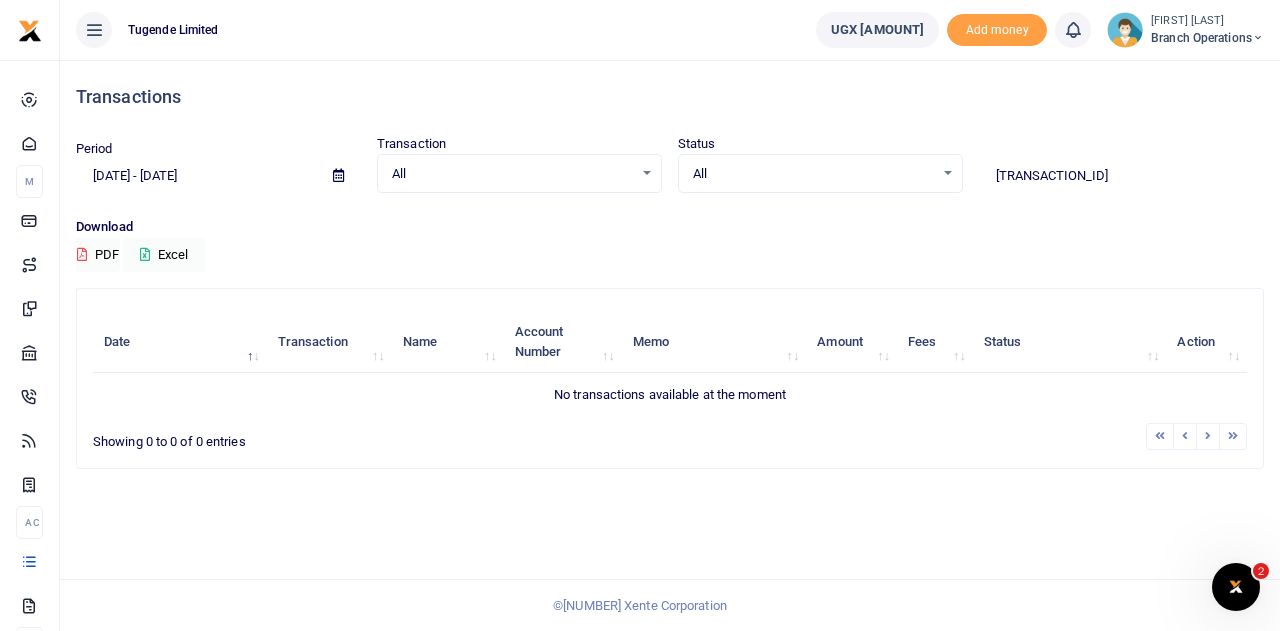 drag, startPoint x: 1072, startPoint y: 173, endPoint x: 905, endPoint y: 151, distance: 168.44287 